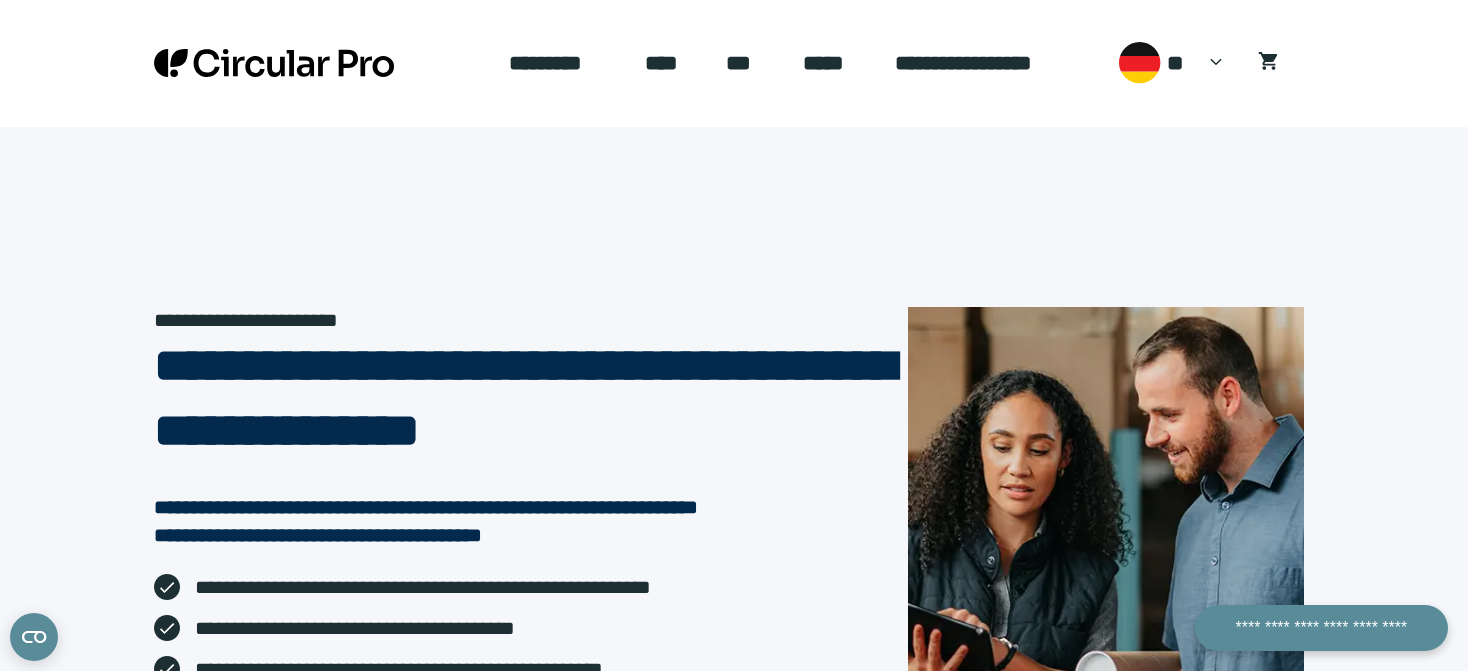 scroll, scrollTop: 0, scrollLeft: 0, axis: both 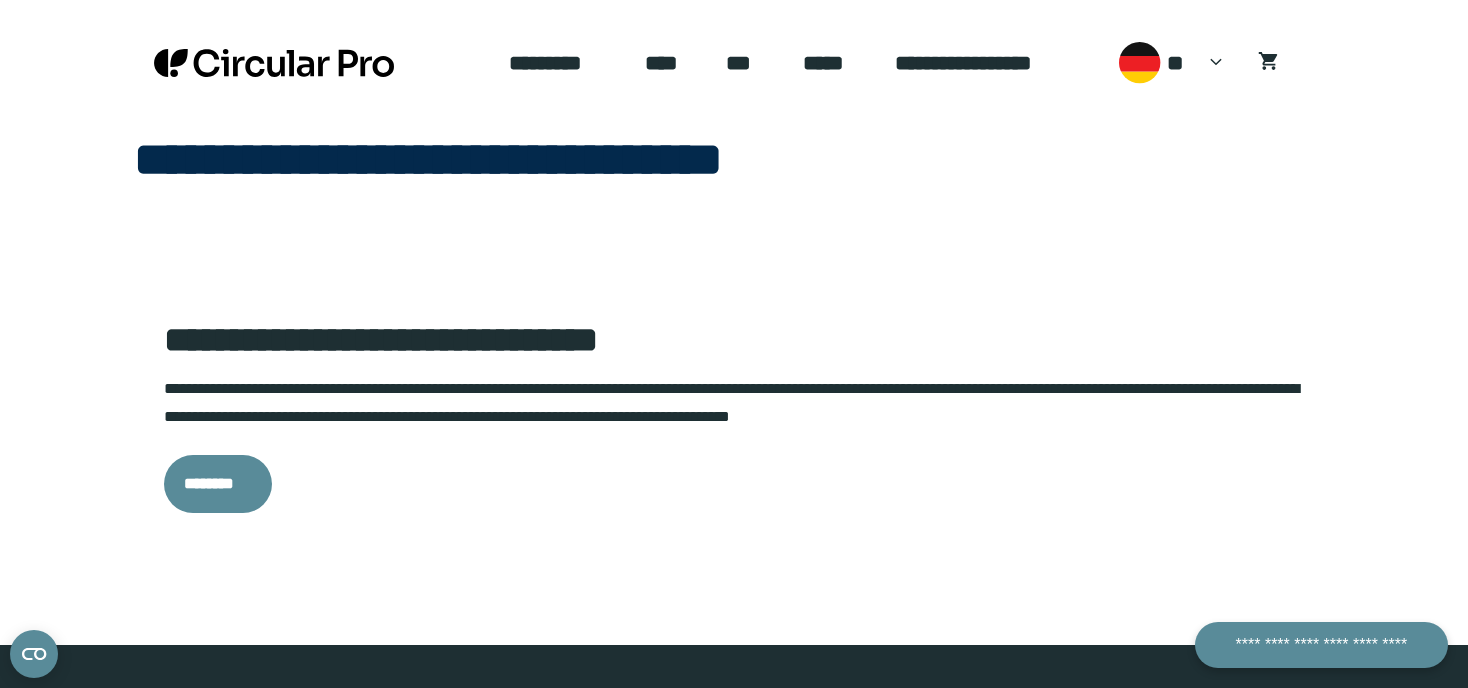 click on "********" at bounding box center [218, 484] 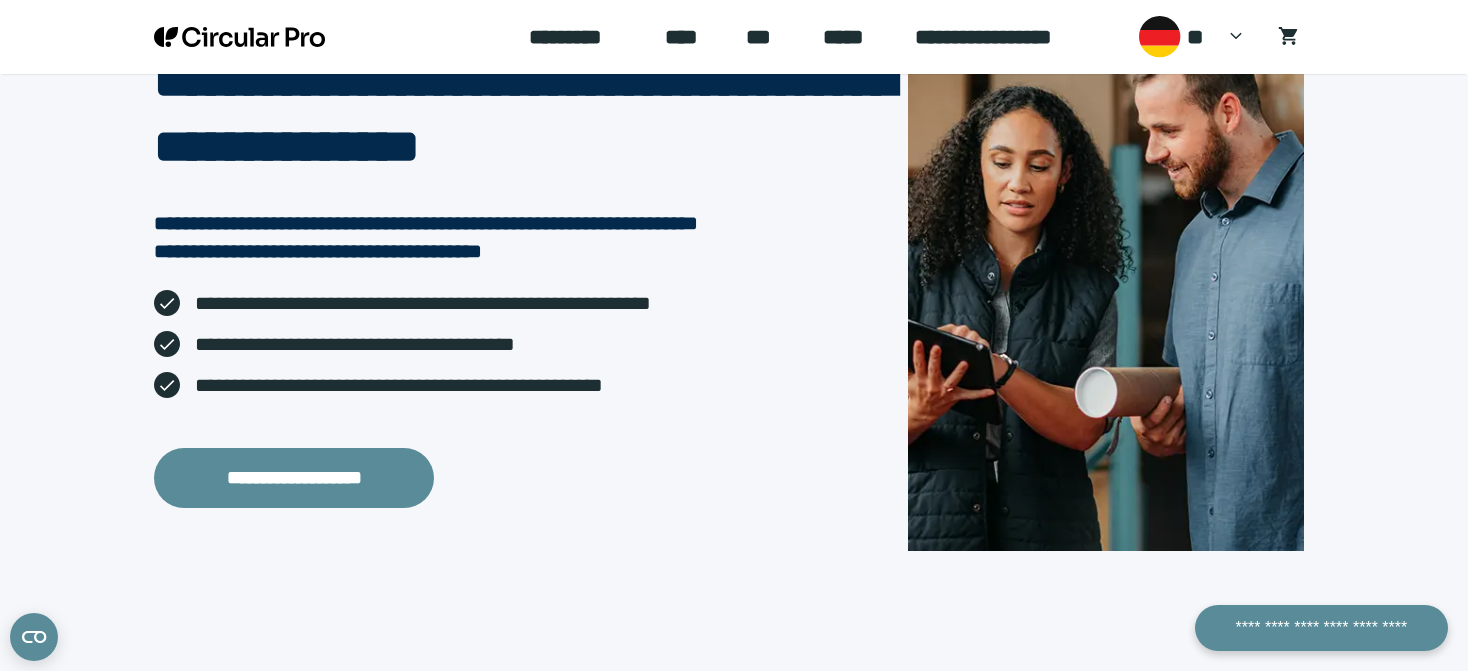 scroll, scrollTop: 356, scrollLeft: 0, axis: vertical 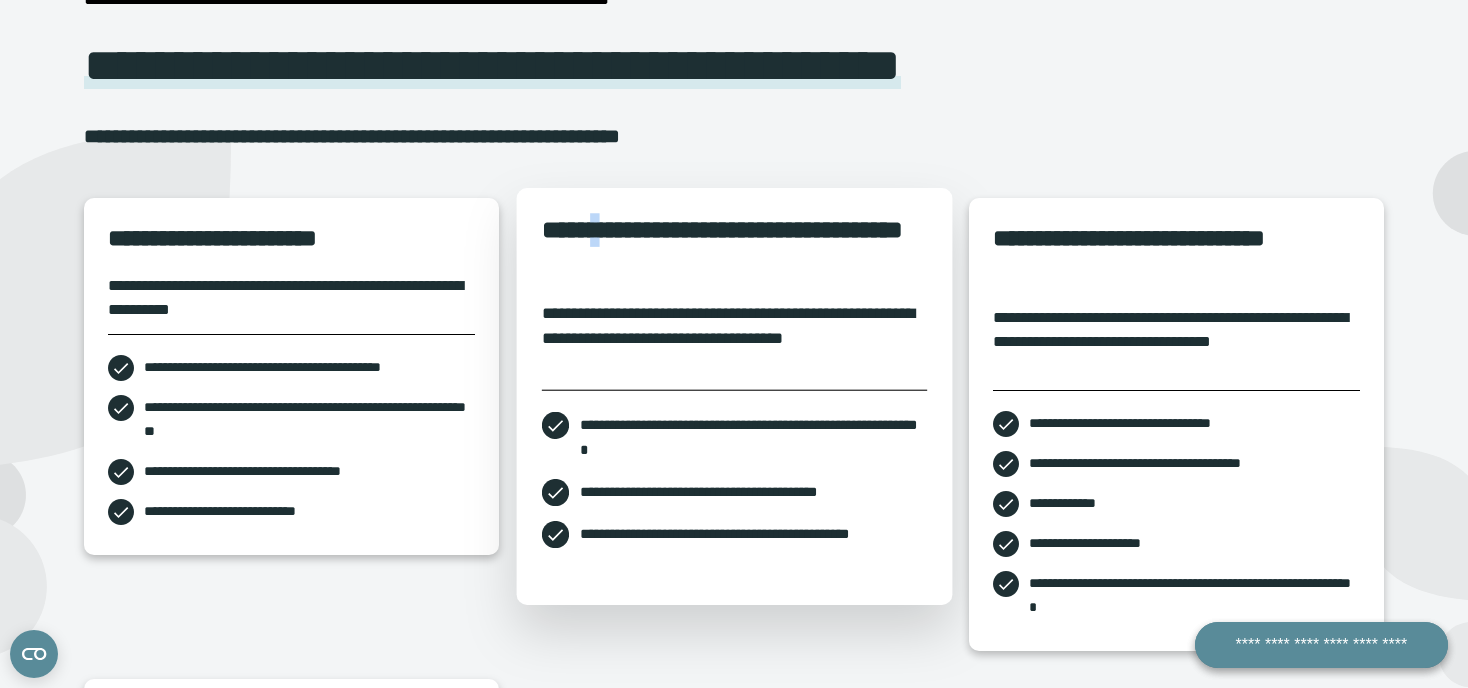 click on "**********" at bounding box center (733, 257) 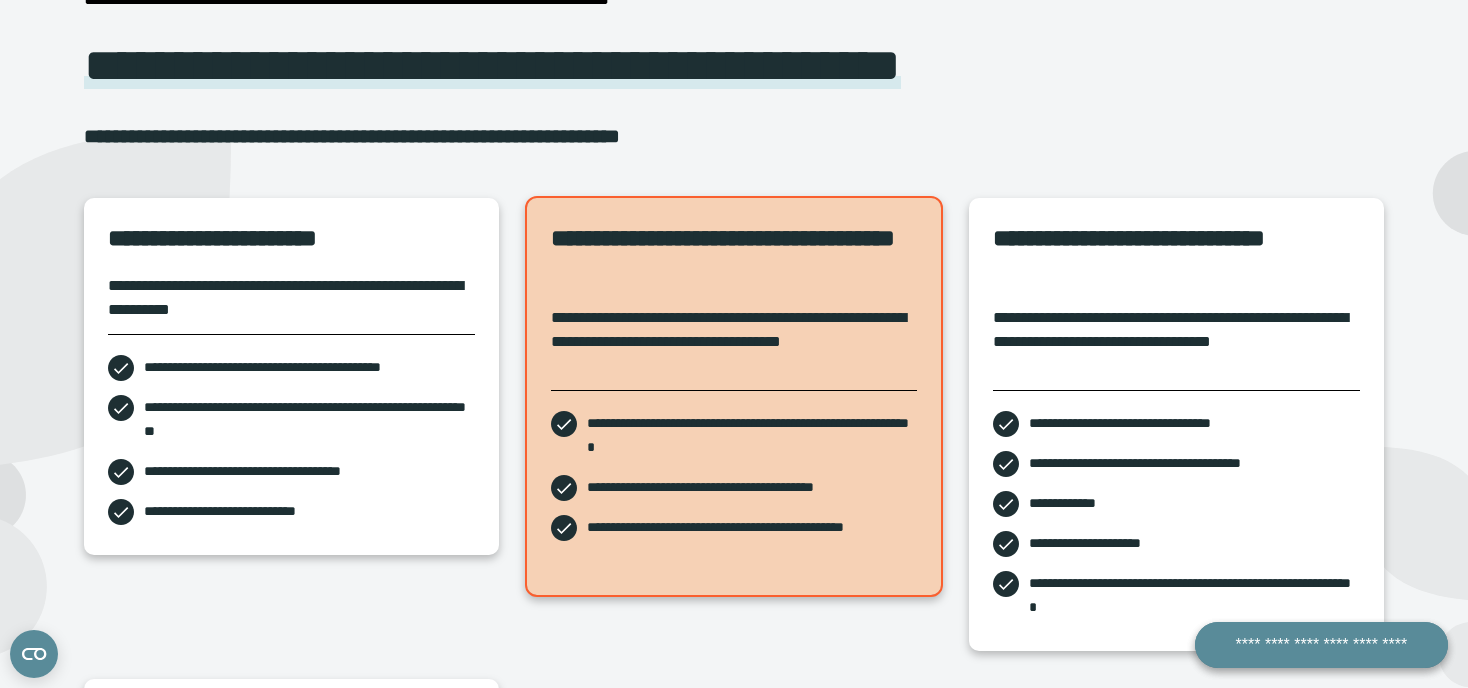 click on "**********" at bounding box center (734, 637) 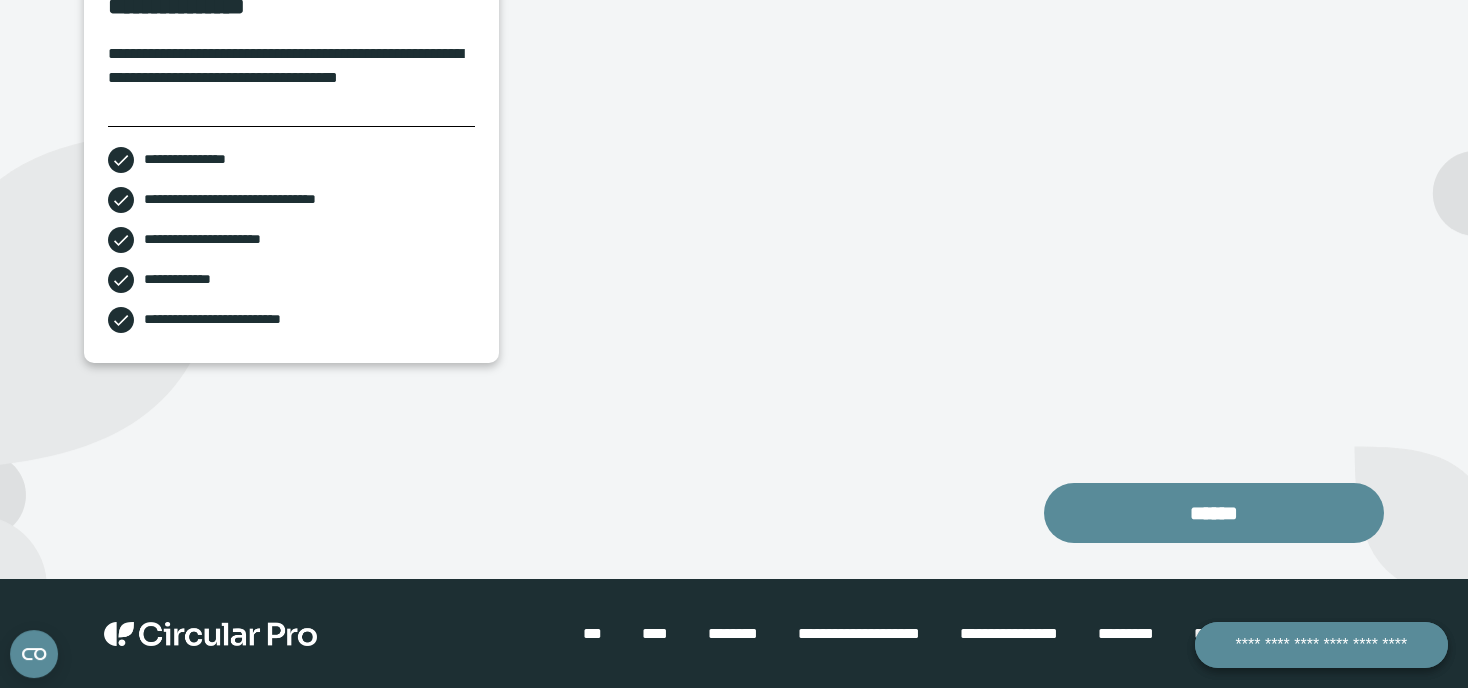 scroll, scrollTop: 924, scrollLeft: 0, axis: vertical 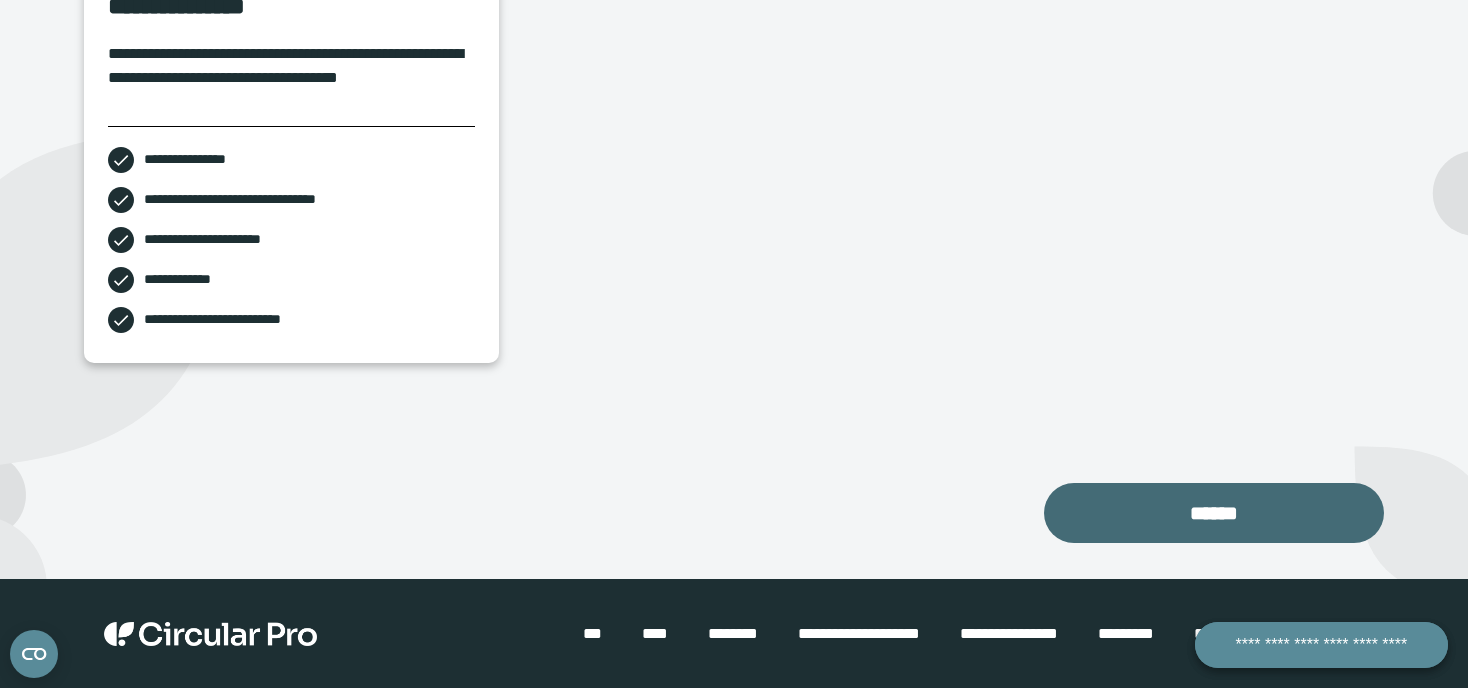 click on "******" at bounding box center (1214, 513) 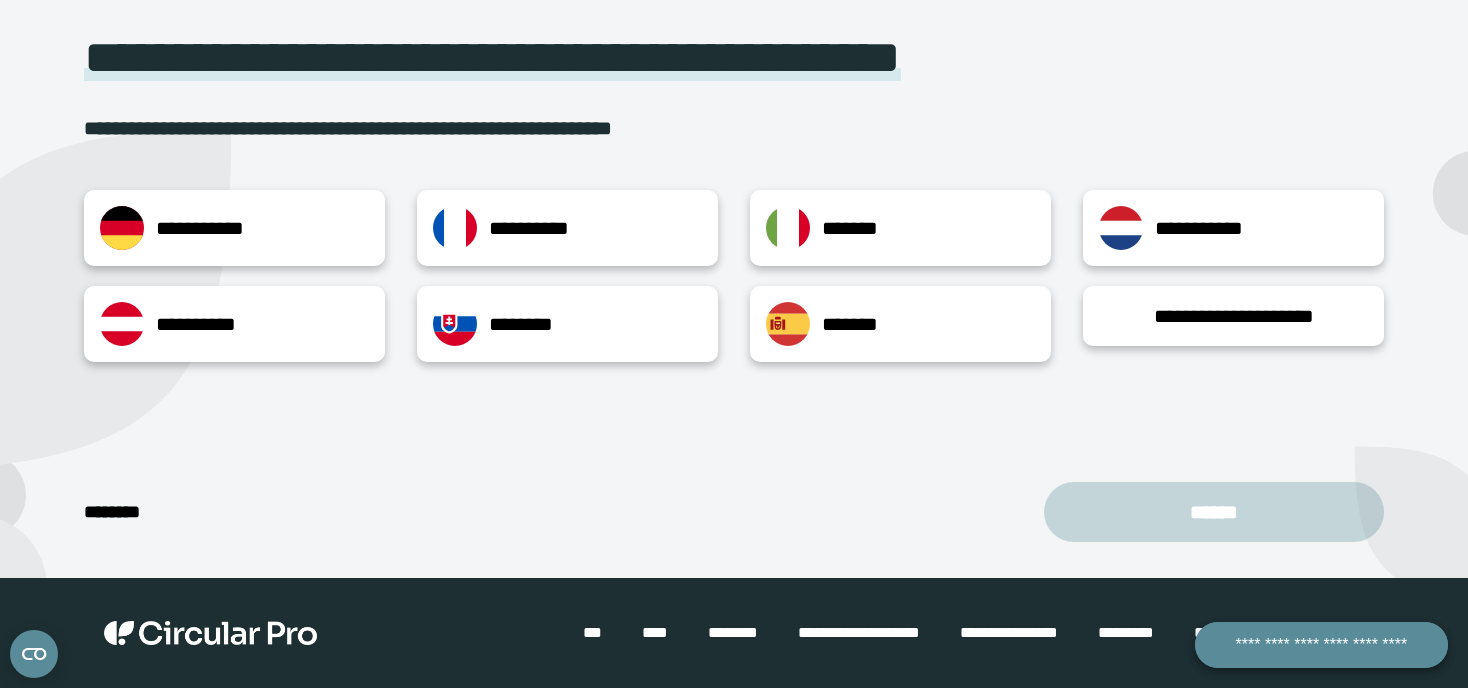 scroll, scrollTop: 219, scrollLeft: 0, axis: vertical 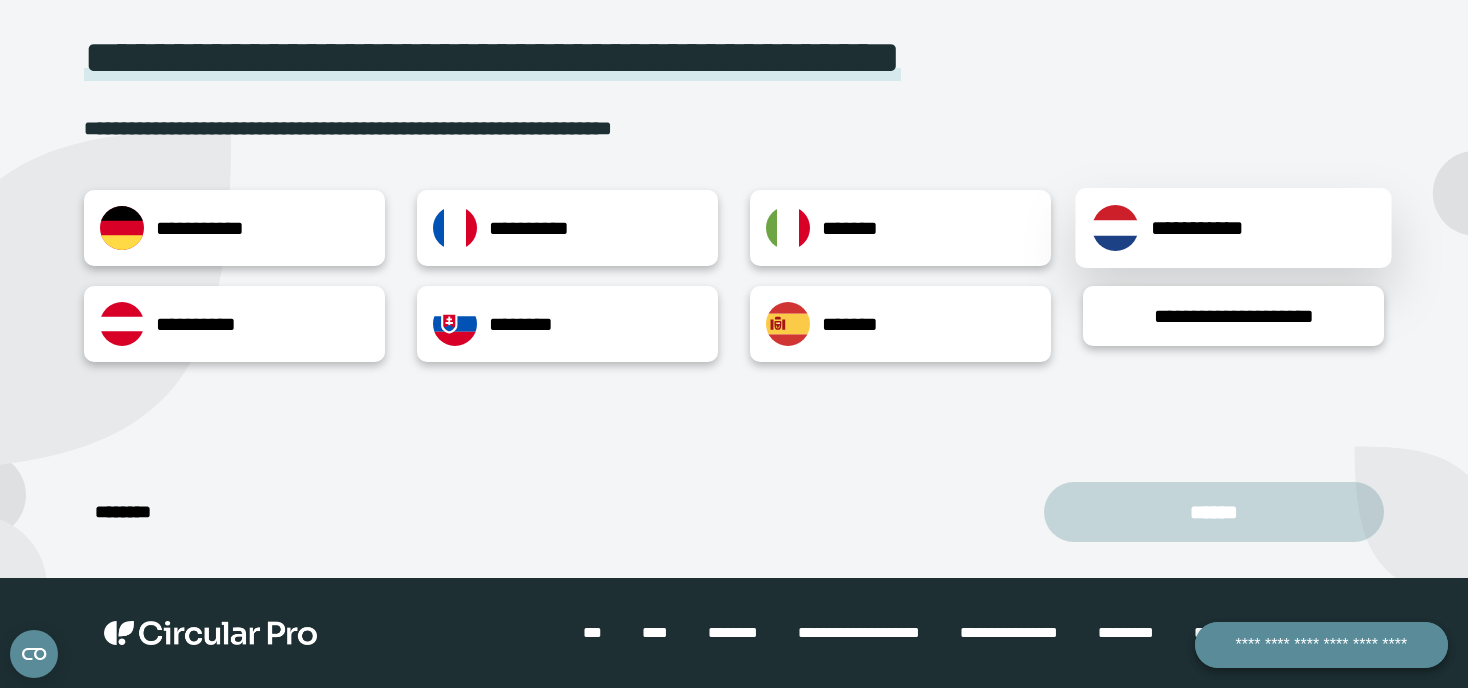 click on "**********" at bounding box center [1233, 228] 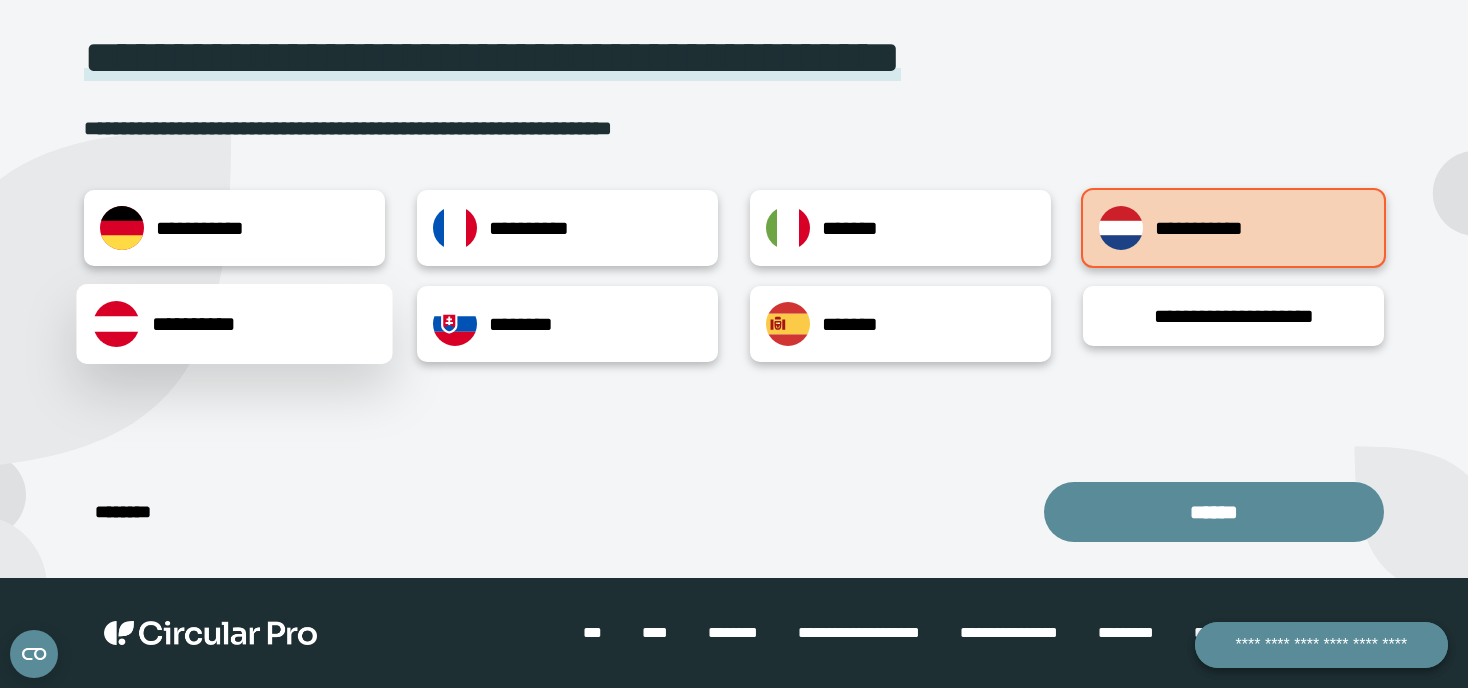 click on "**********" at bounding box center [234, 324] 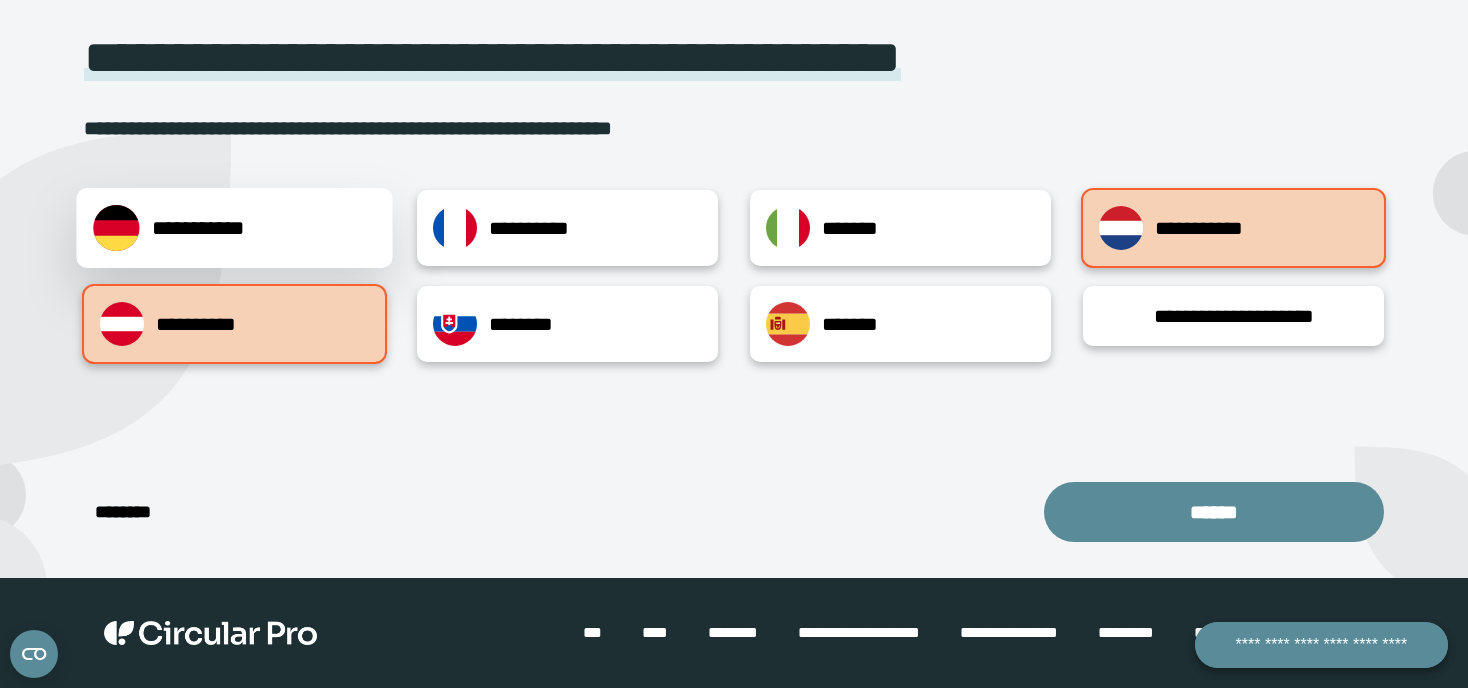 click on "**********" at bounding box center [234, 228] 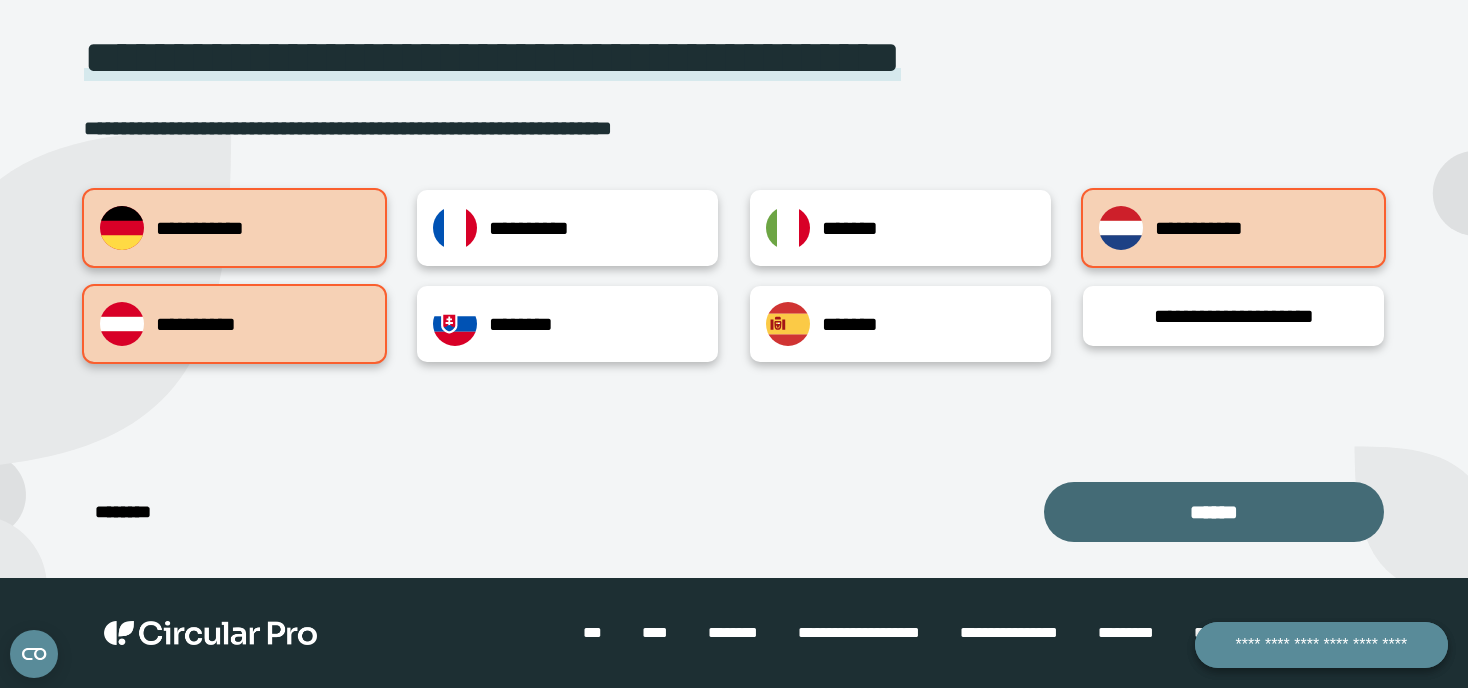 click on "******" at bounding box center (1214, 512) 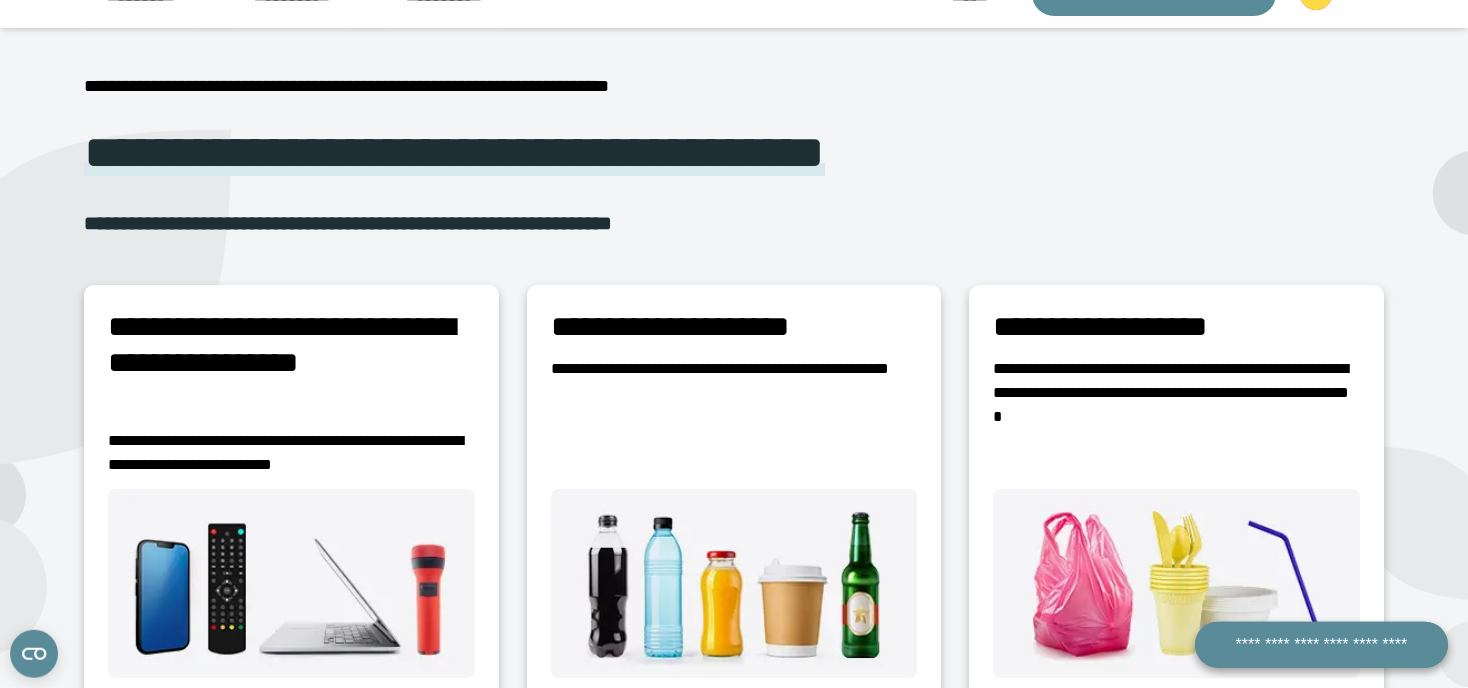 scroll, scrollTop: 169, scrollLeft: 0, axis: vertical 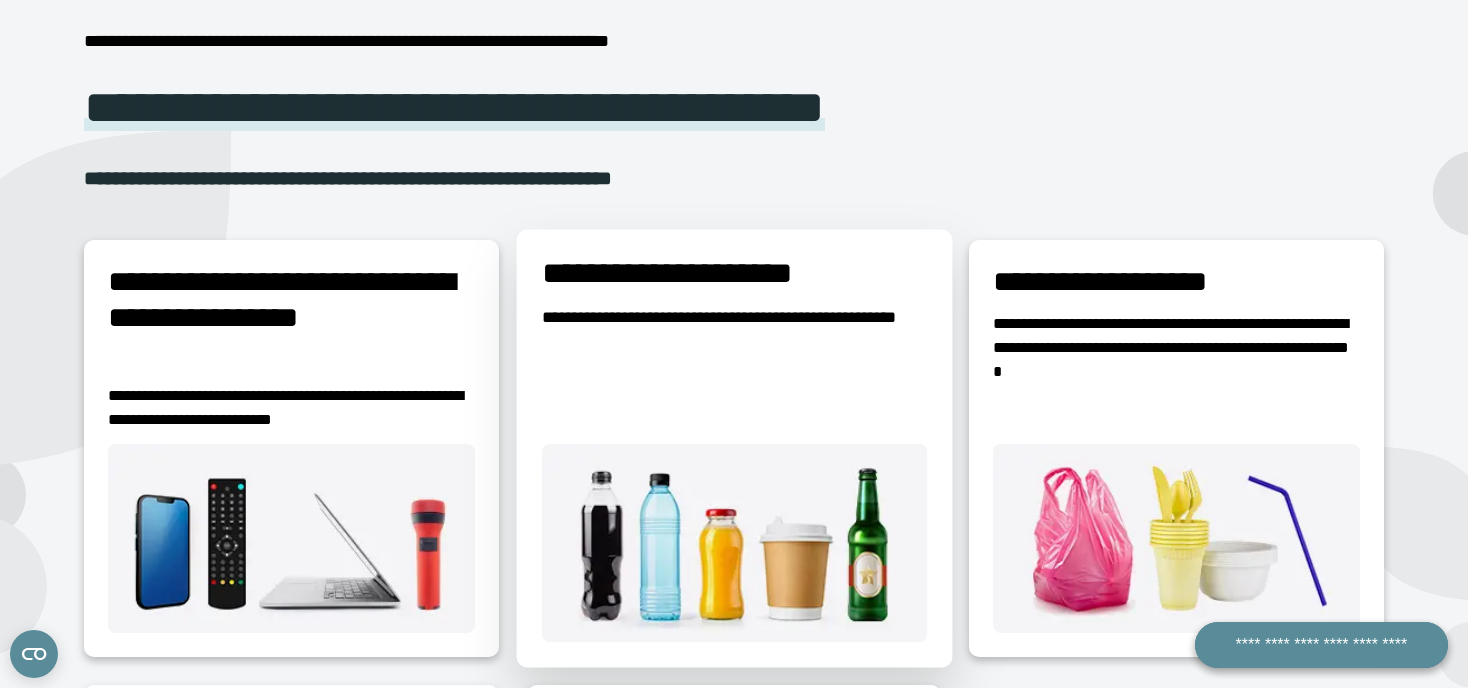 click on "**********" at bounding box center [733, 330] 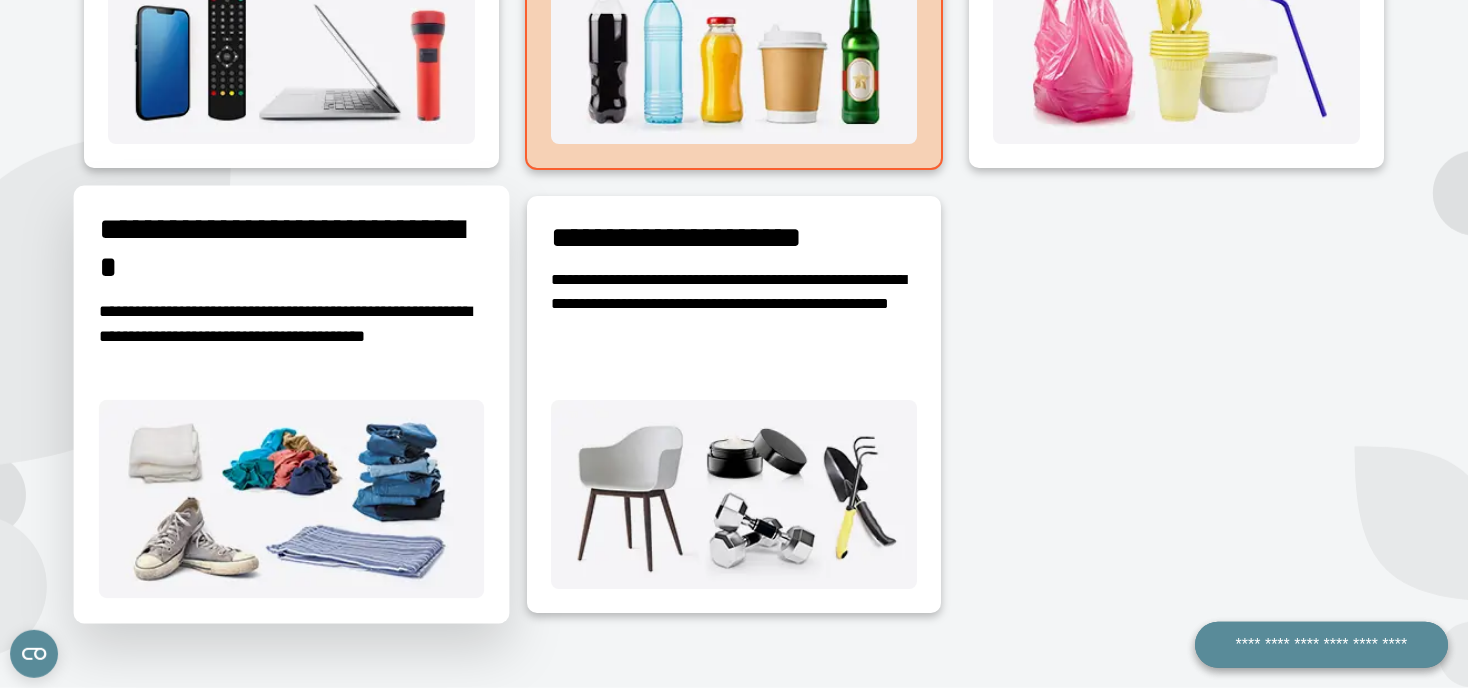 scroll, scrollTop: 697, scrollLeft: 0, axis: vertical 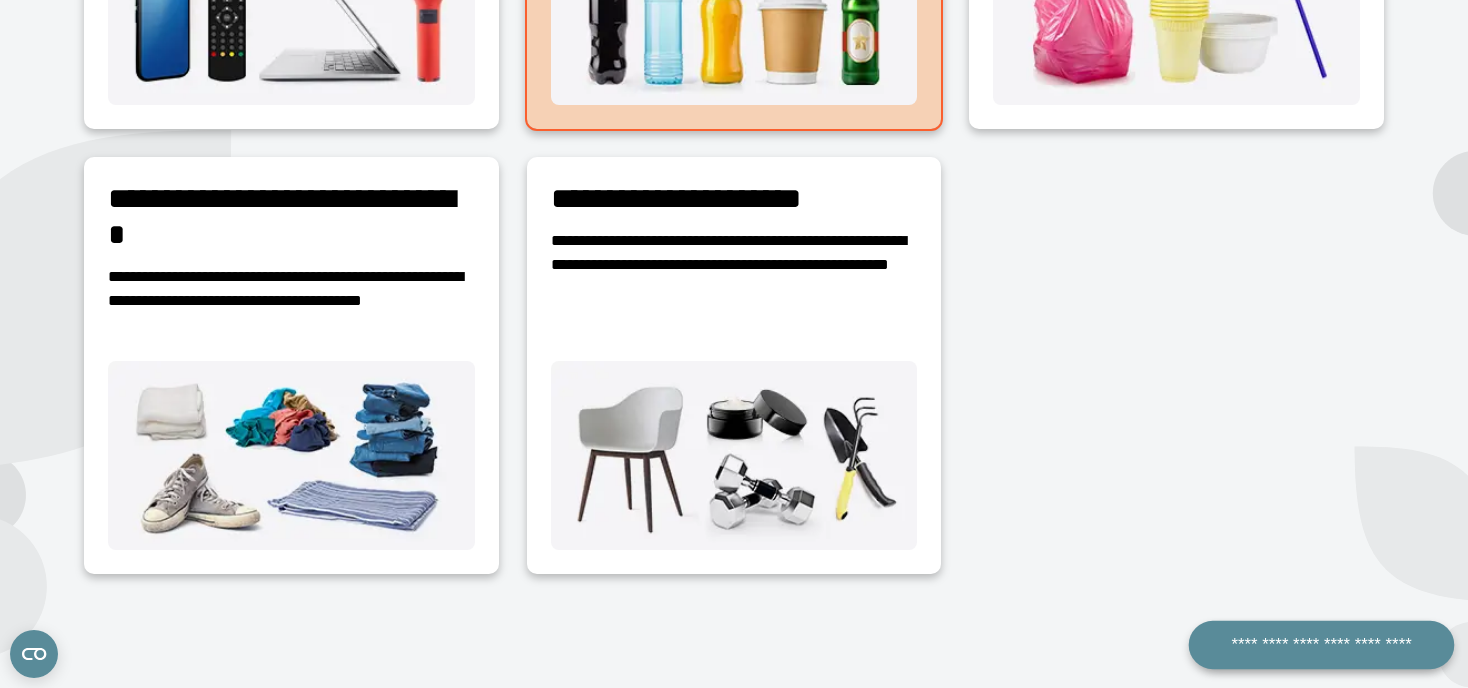 click on "**********" at bounding box center [1321, 645] 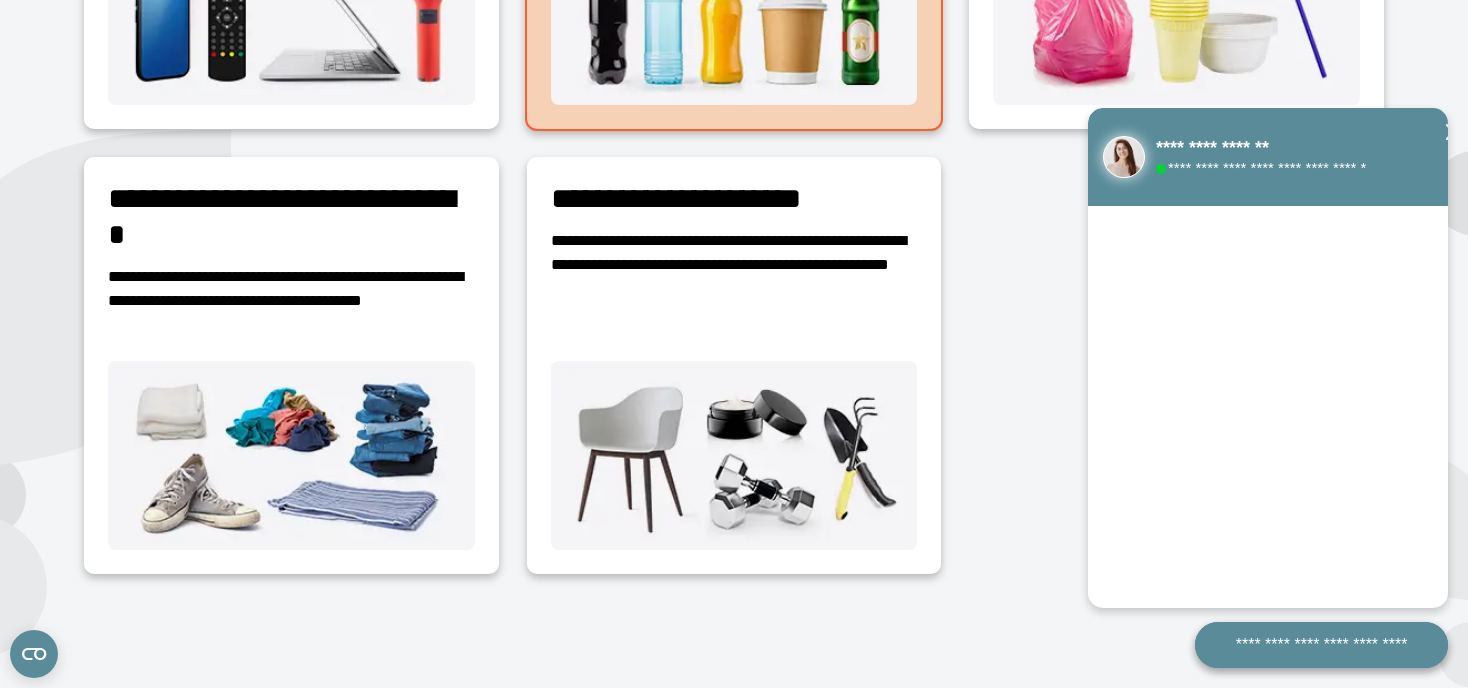 click 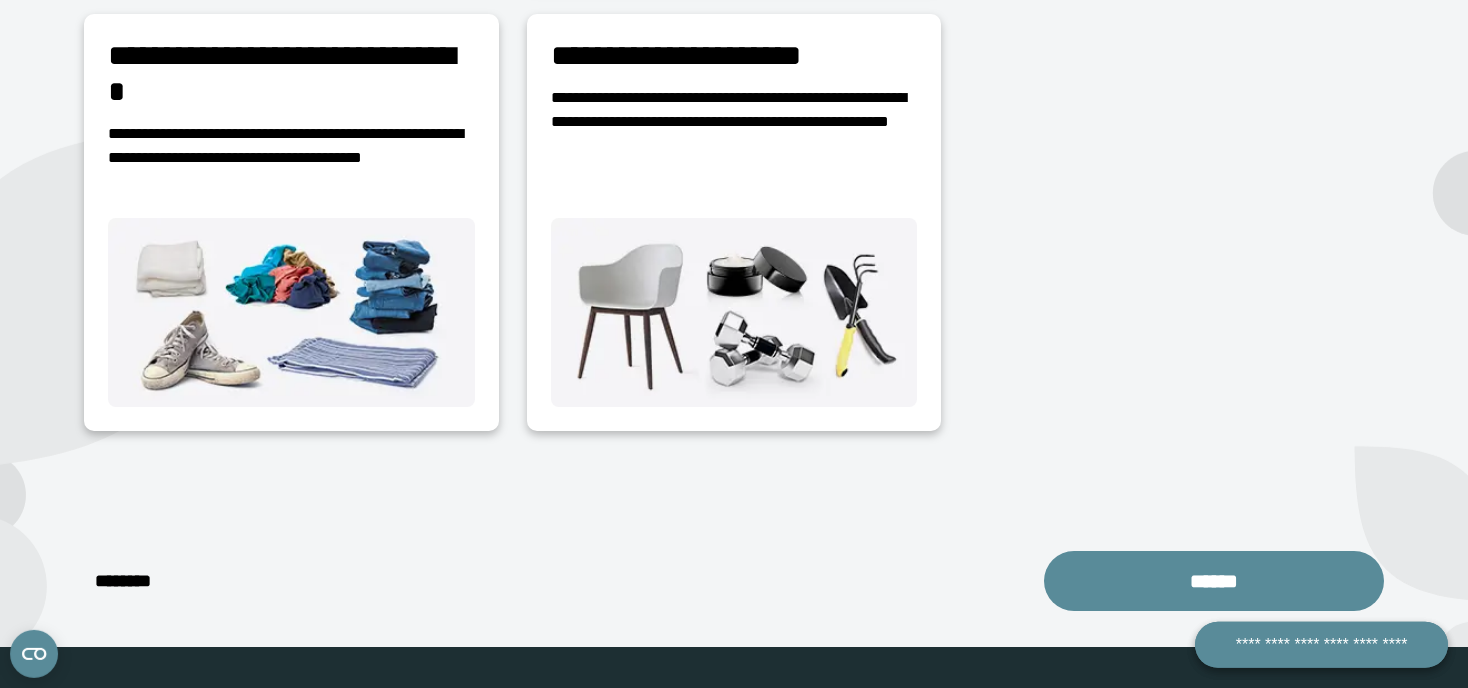 scroll, scrollTop: 908, scrollLeft: 0, axis: vertical 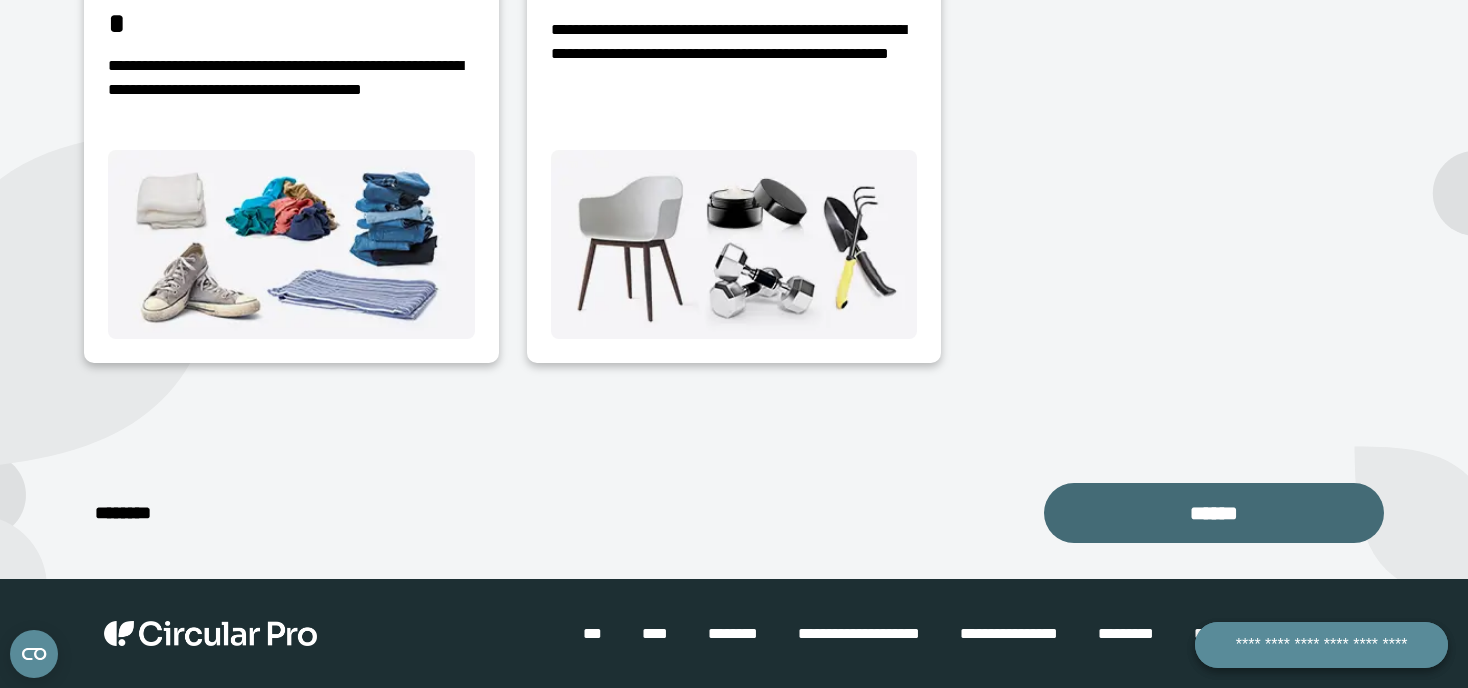 click on "******" at bounding box center [1214, 513] 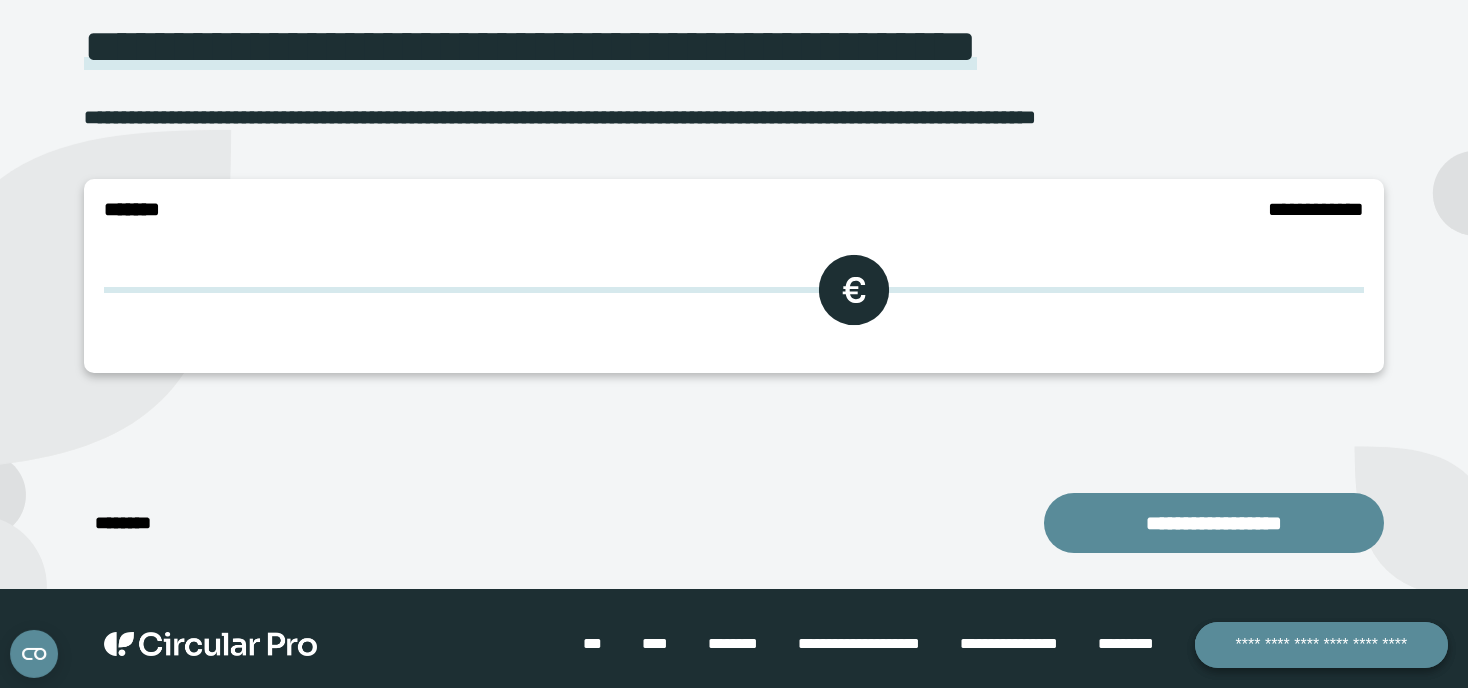 scroll, scrollTop: 0, scrollLeft: 0, axis: both 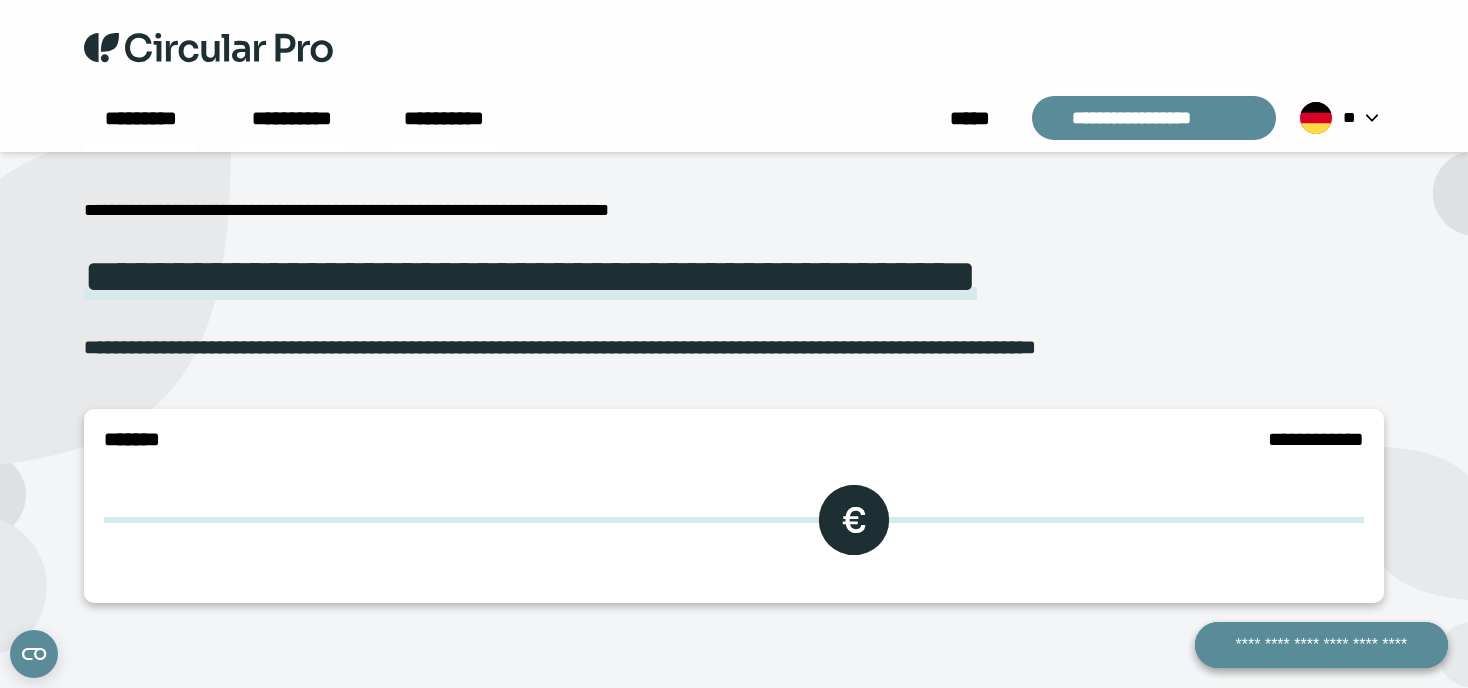 drag, startPoint x: 118, startPoint y: 518, endPoint x: 187, endPoint y: 512, distance: 69.260376 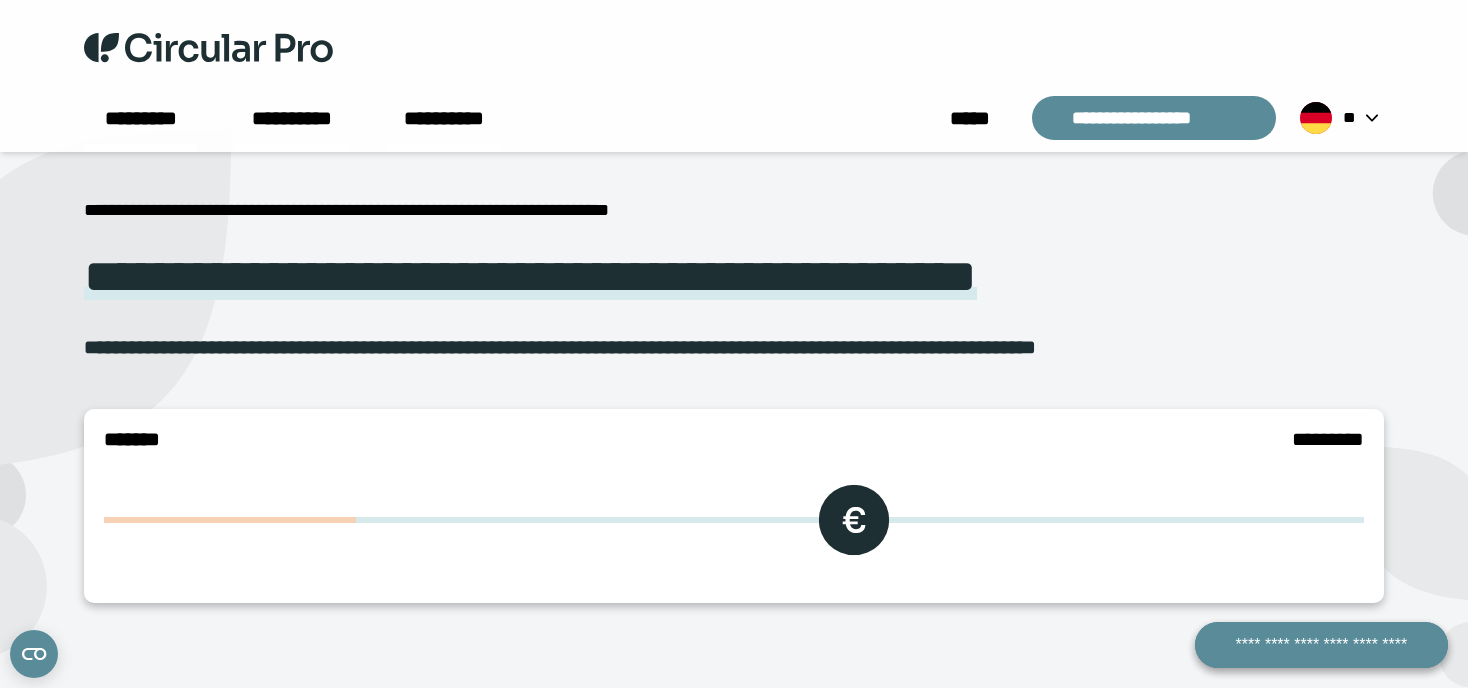drag, startPoint x: 166, startPoint y: 522, endPoint x: 436, endPoint y: 532, distance: 270.18512 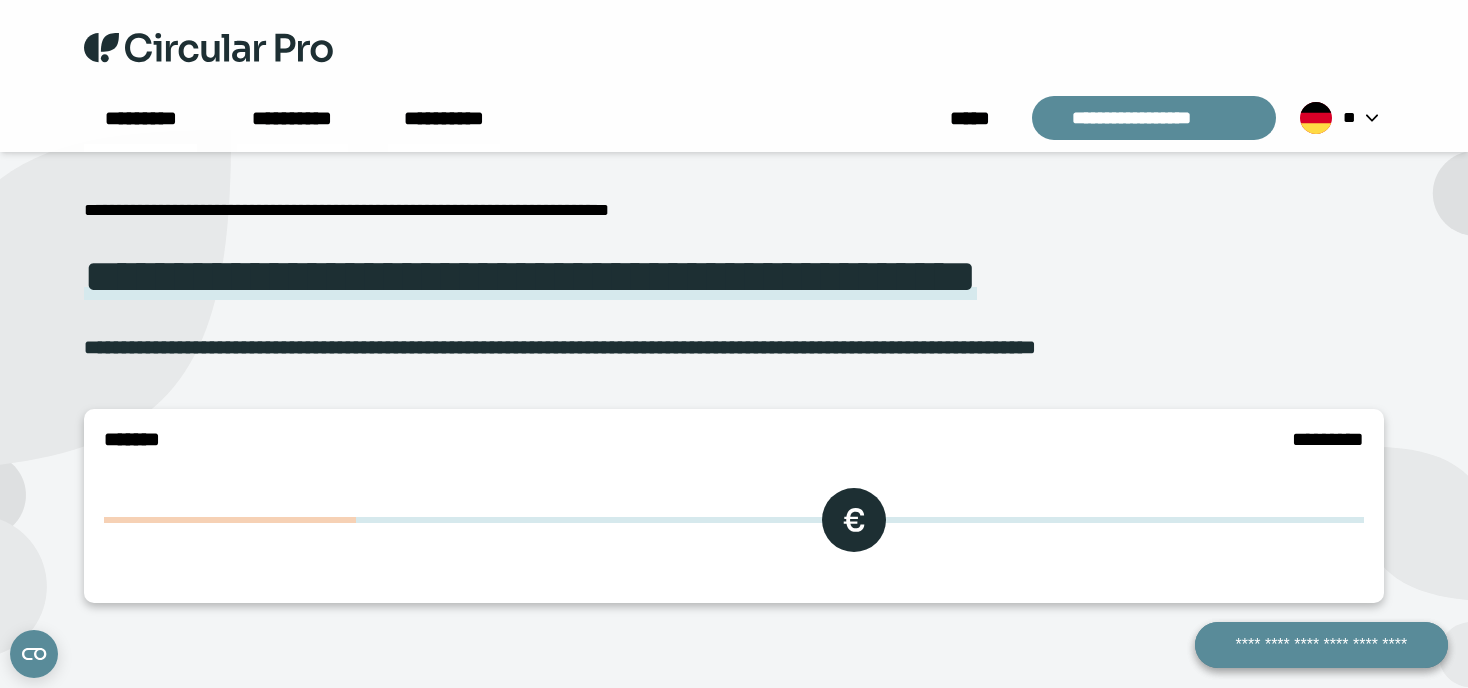 drag, startPoint x: 409, startPoint y: 517, endPoint x: 498, endPoint y: 525, distance: 89.358826 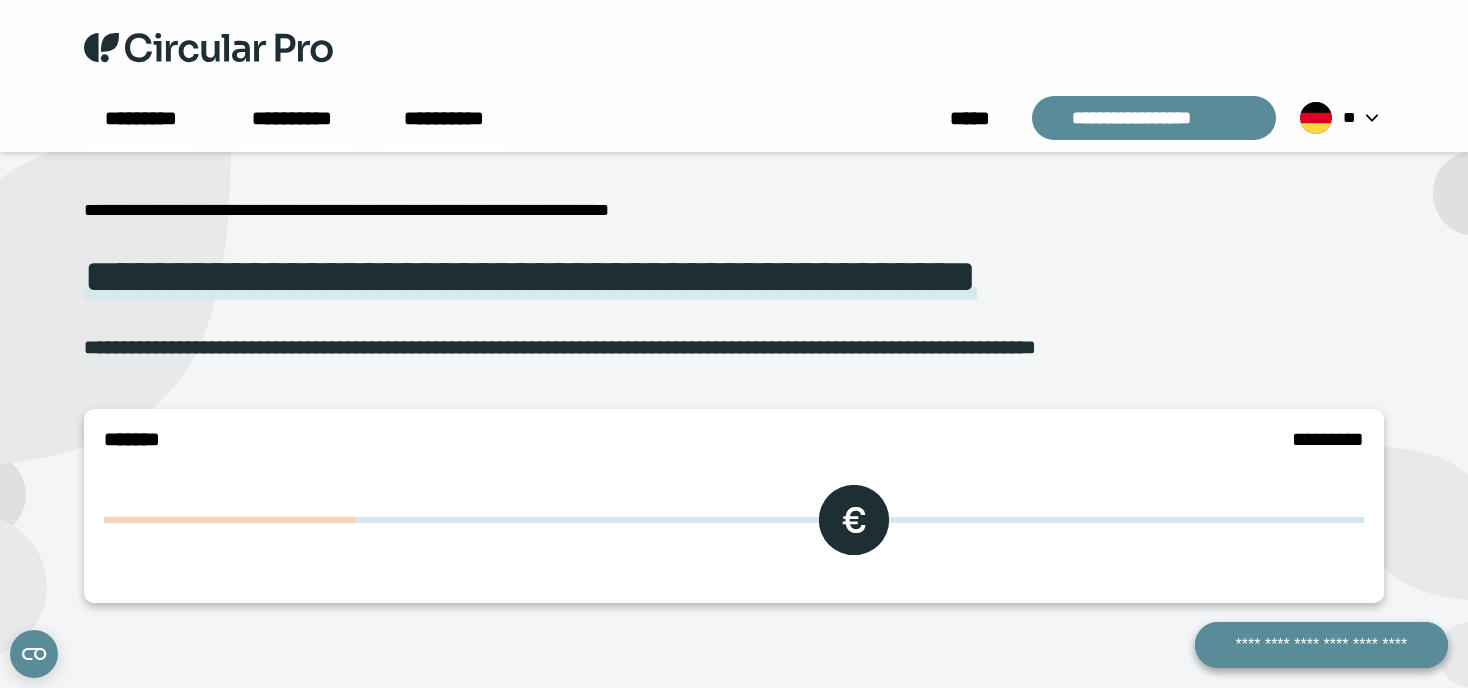 drag, startPoint x: 375, startPoint y: 523, endPoint x: 460, endPoint y: 525, distance: 85.02353 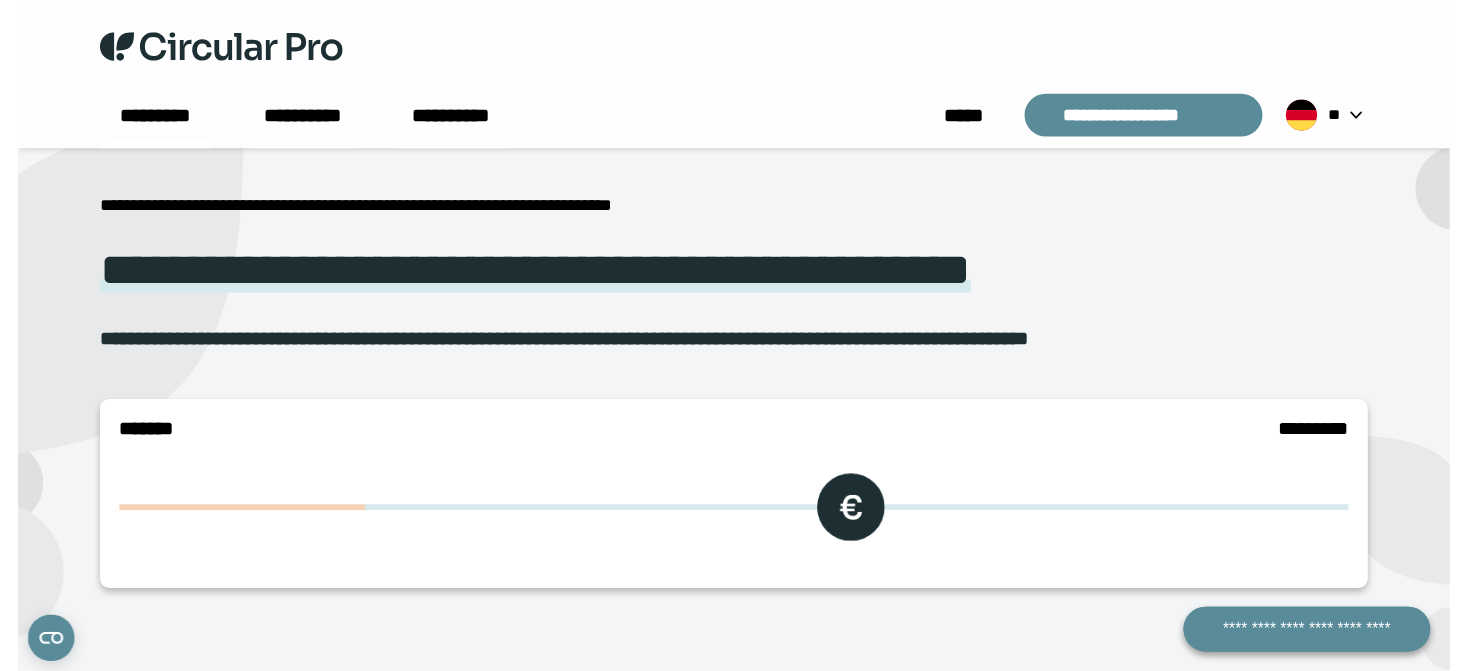 scroll, scrollTop: 240, scrollLeft: 0, axis: vertical 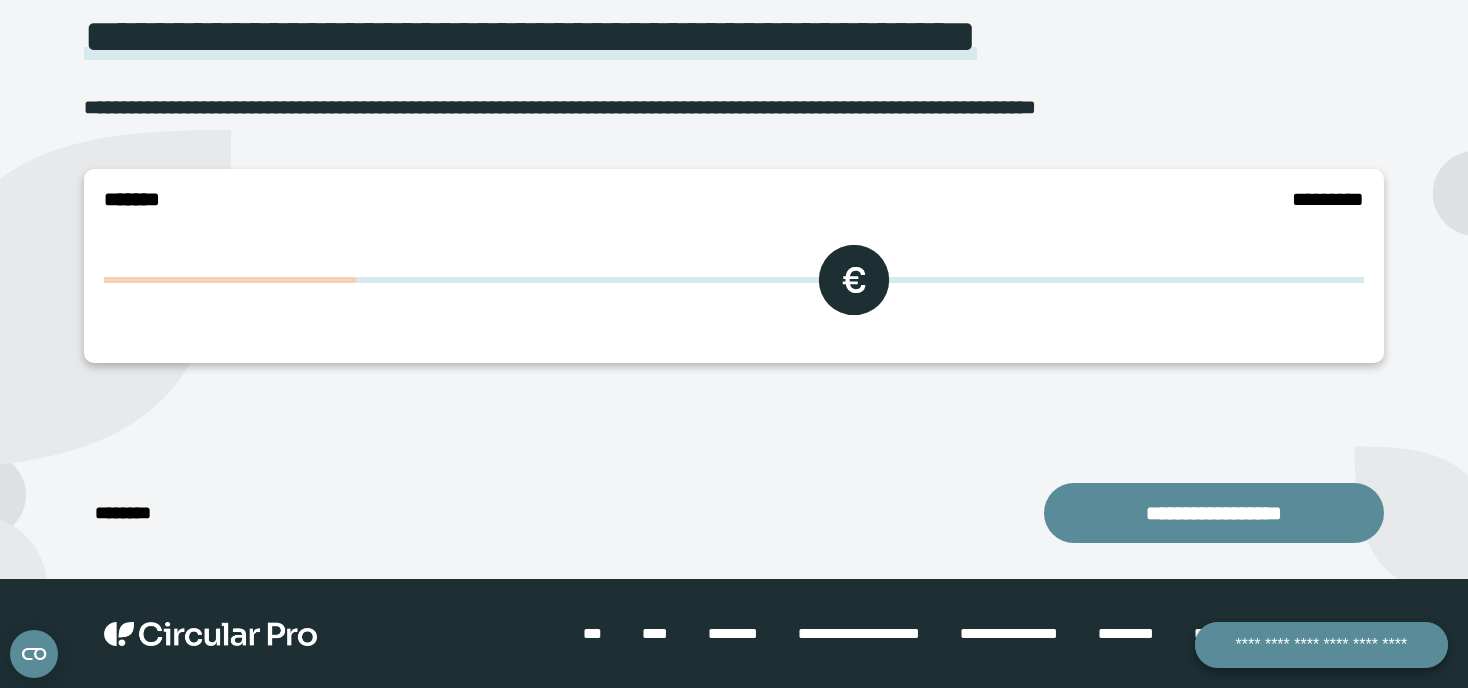 click at bounding box center [734, 280] 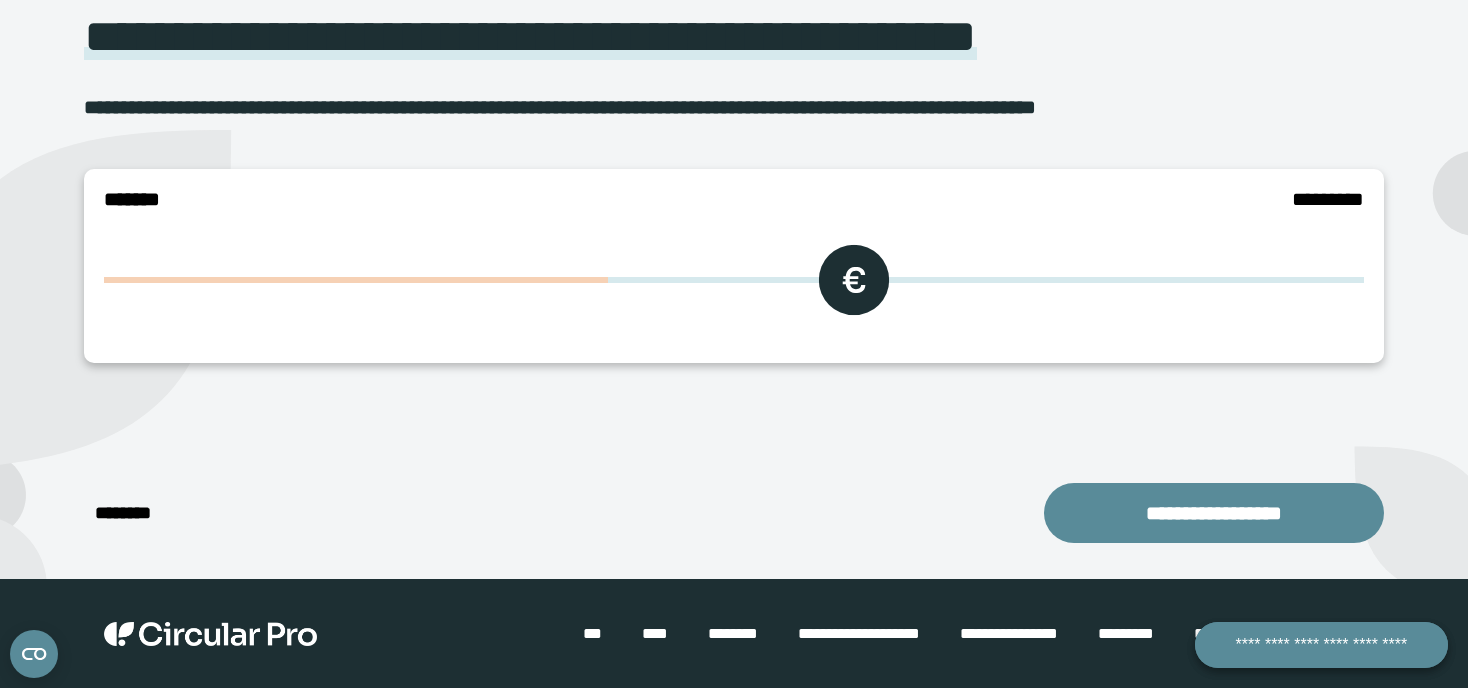 drag, startPoint x: 381, startPoint y: 276, endPoint x: 575, endPoint y: 272, distance: 194.04123 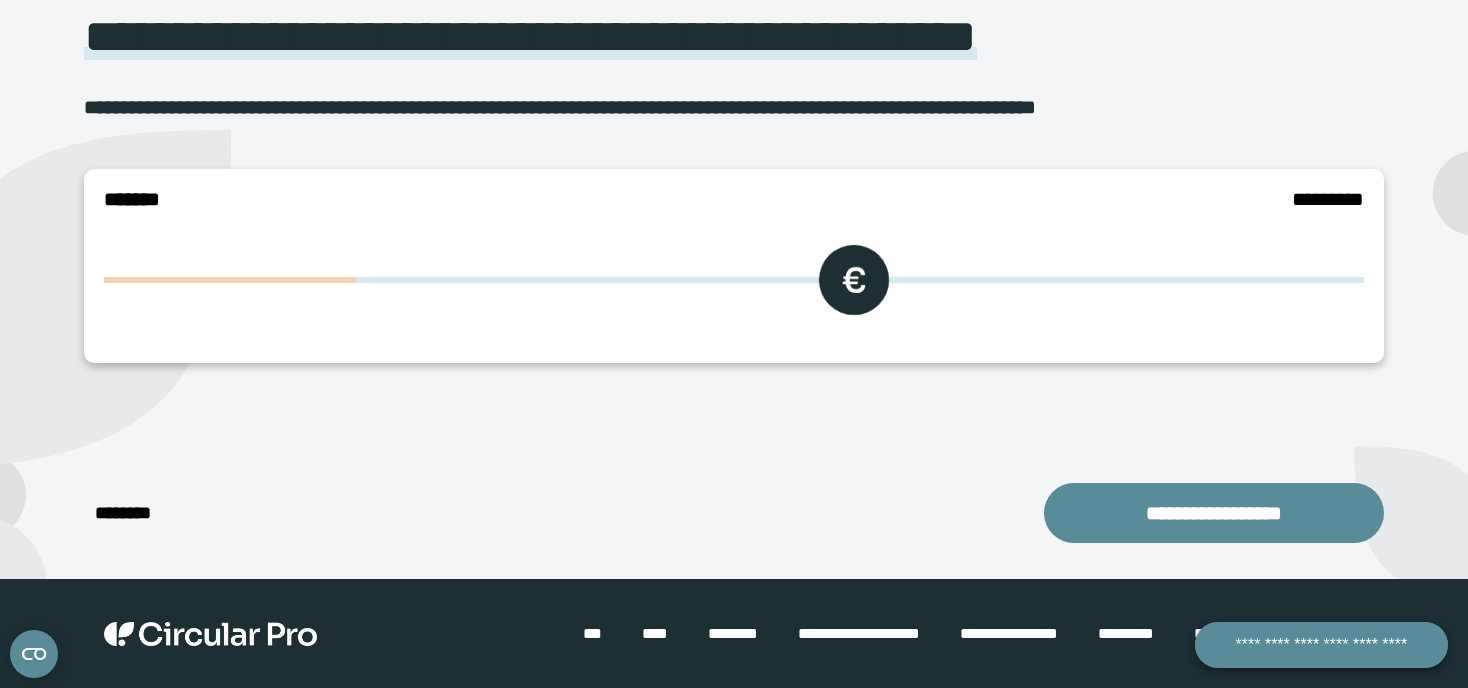 drag, startPoint x: 598, startPoint y: 290, endPoint x: 395, endPoint y: 310, distance: 203.98285 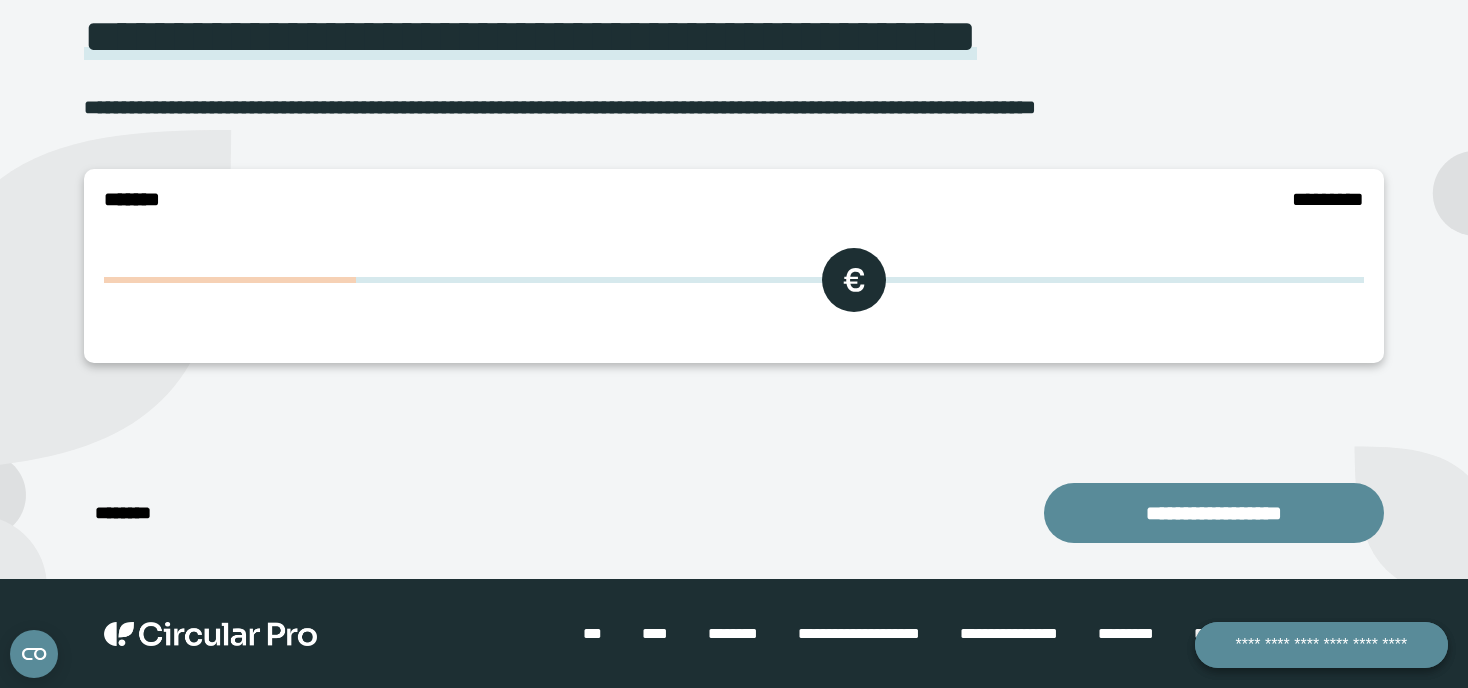 type on "*" 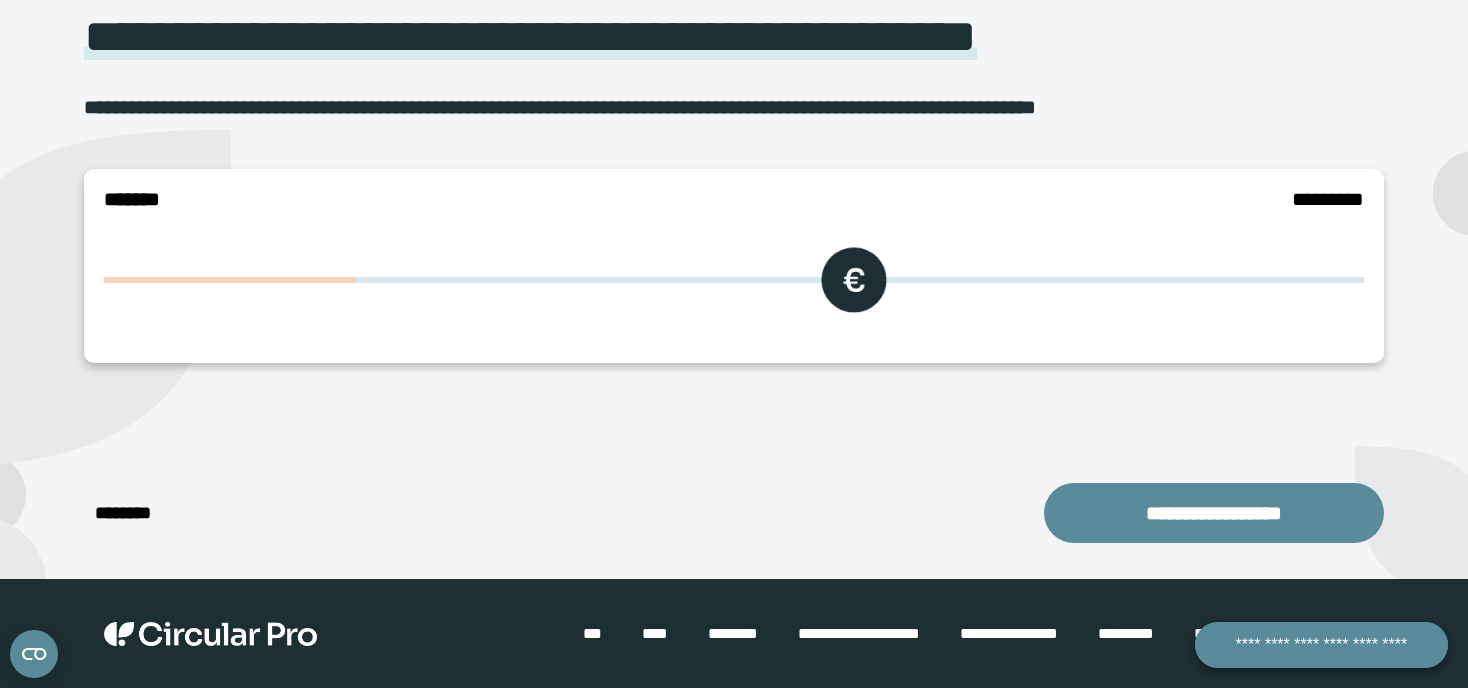 drag, startPoint x: 401, startPoint y: 276, endPoint x: 466, endPoint y: 272, distance: 65.12296 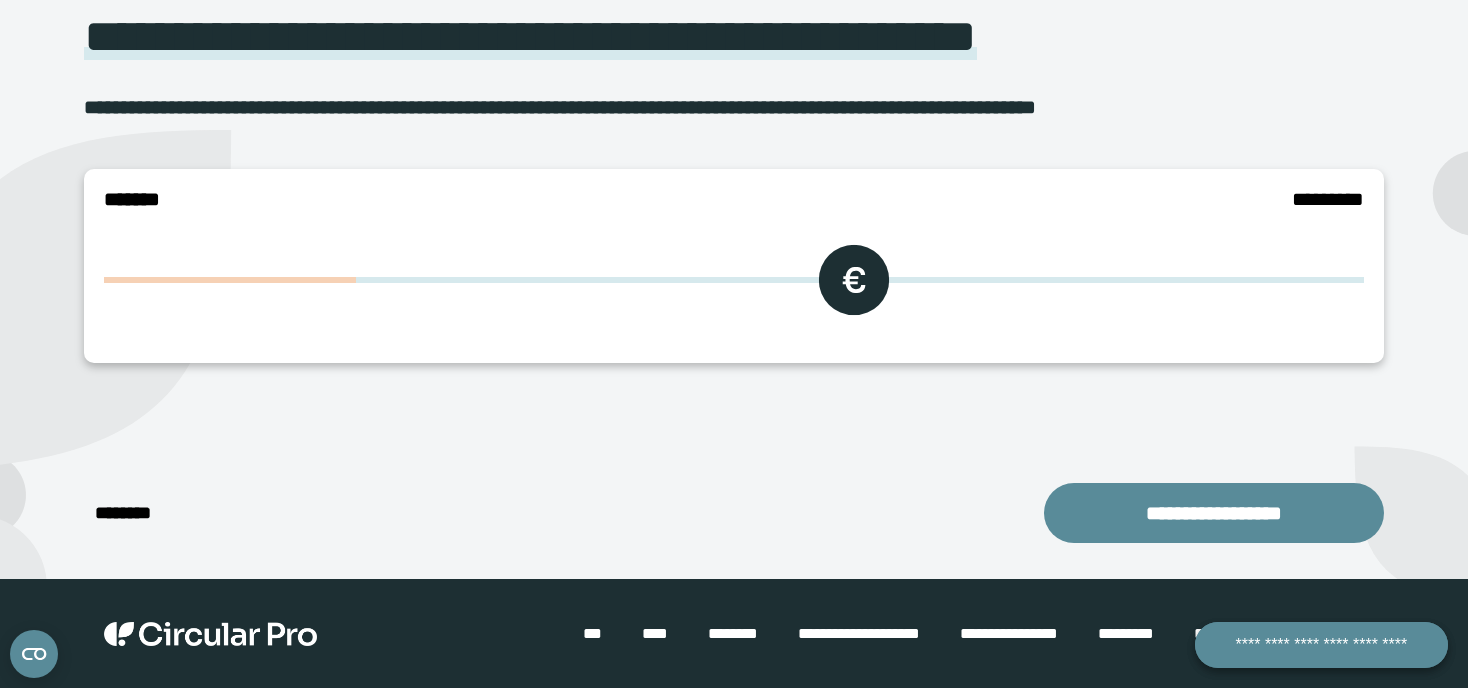 click at bounding box center (734, 280) 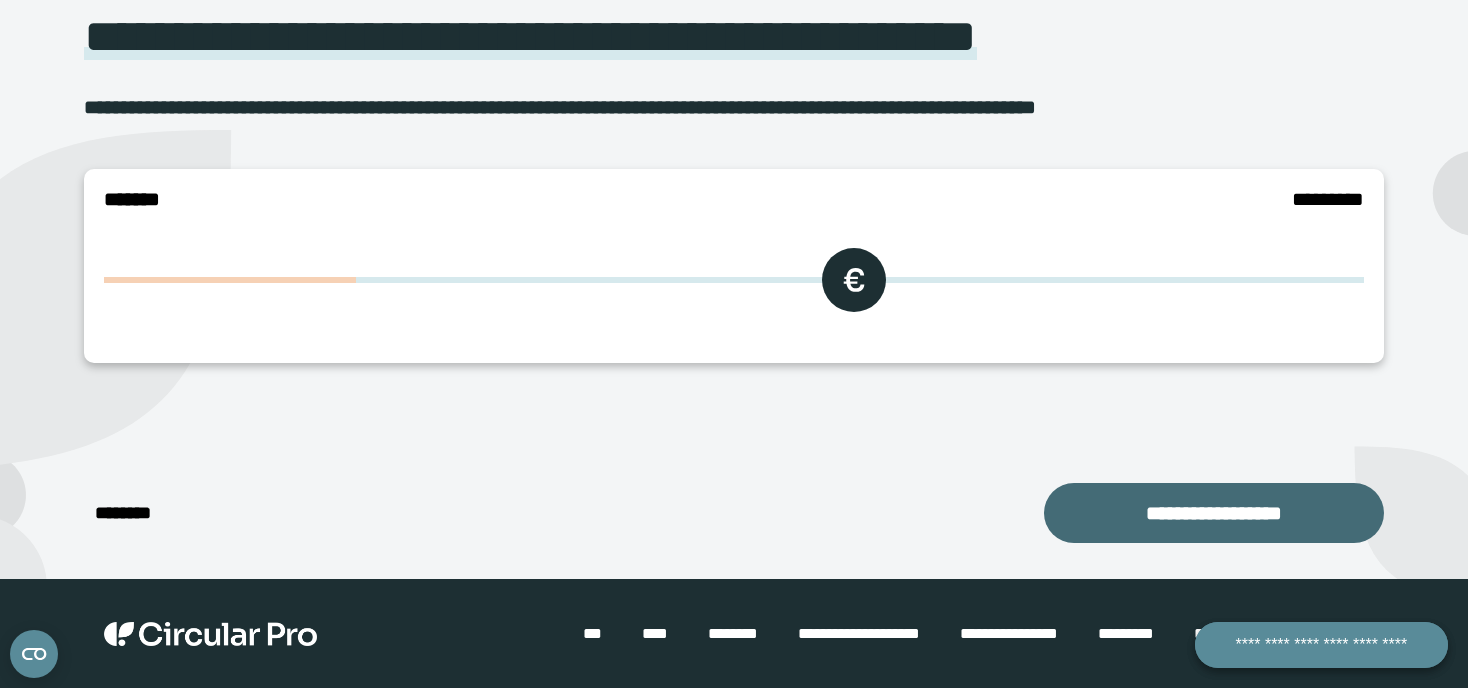 click on "**********" at bounding box center (1214, 513) 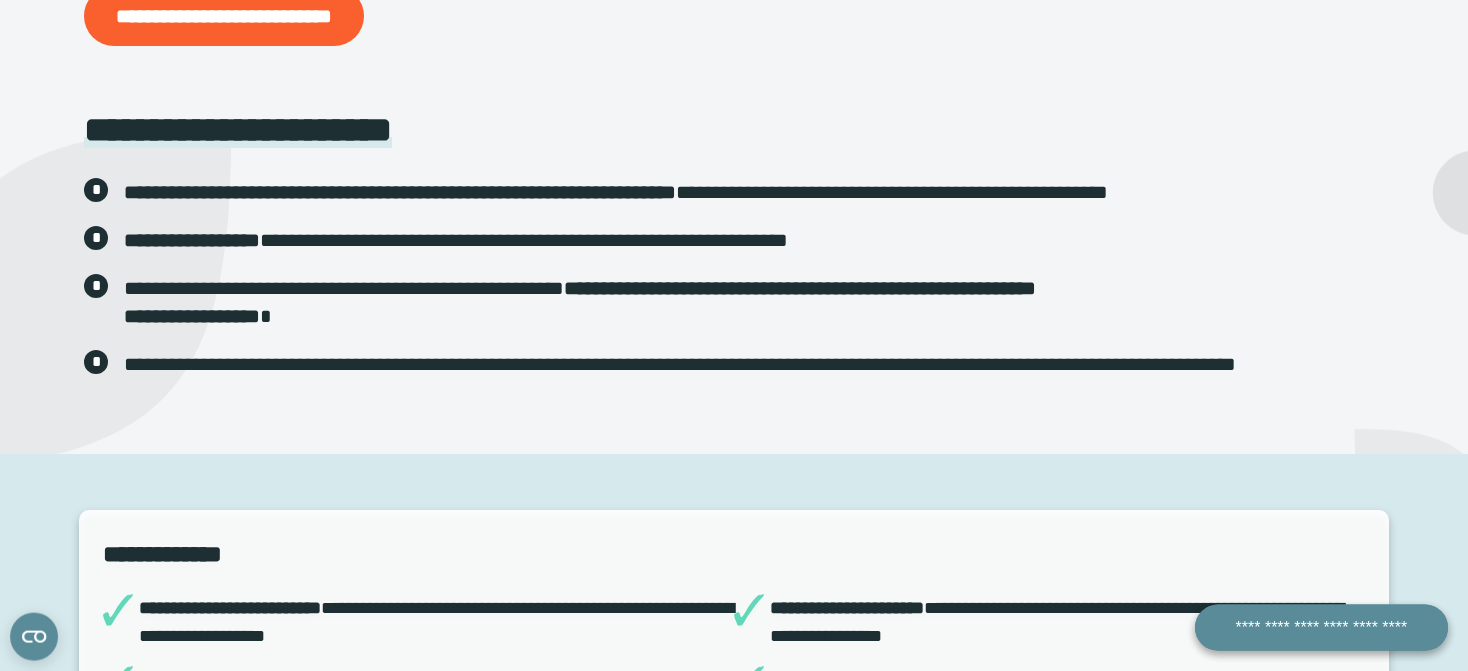 scroll, scrollTop: 389, scrollLeft: 0, axis: vertical 